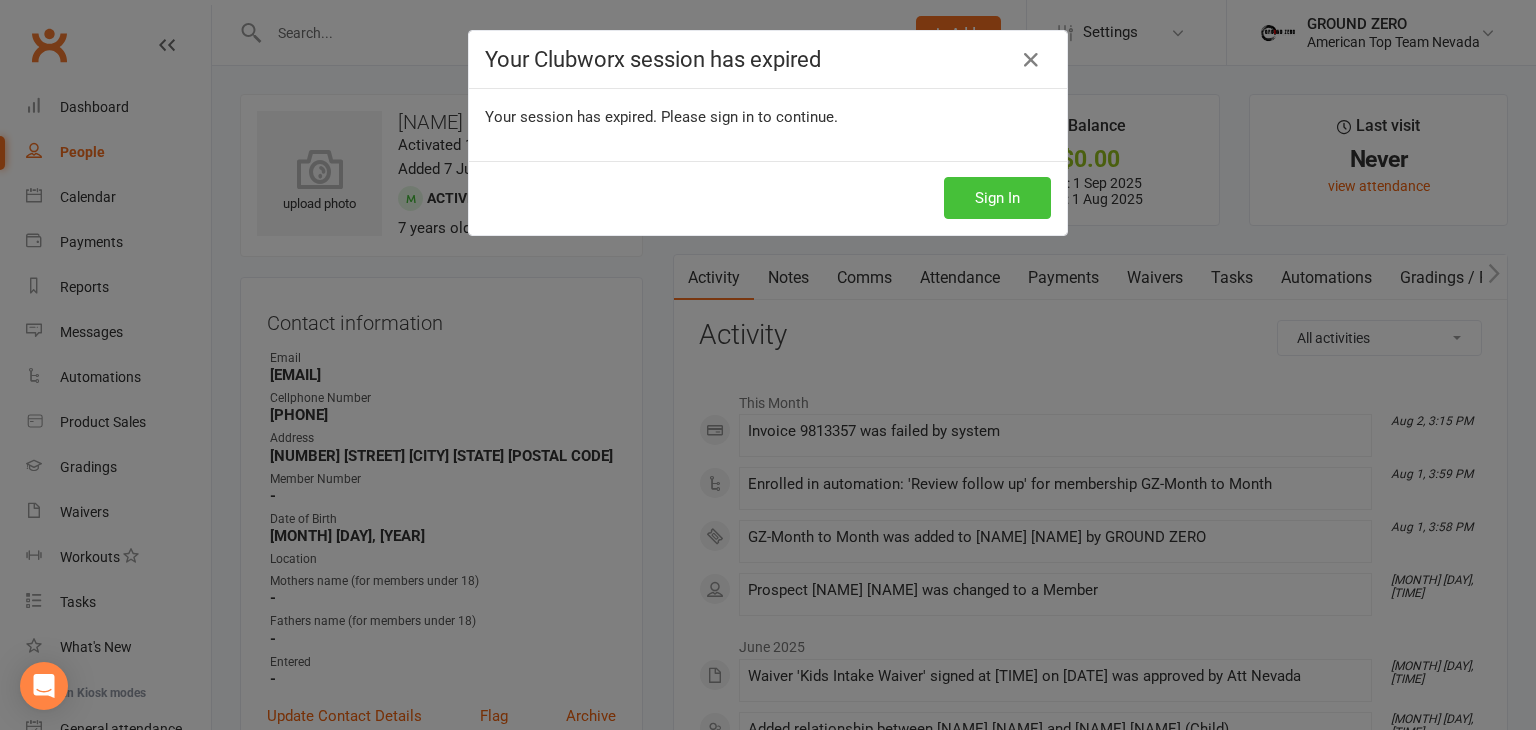 scroll, scrollTop: 0, scrollLeft: 0, axis: both 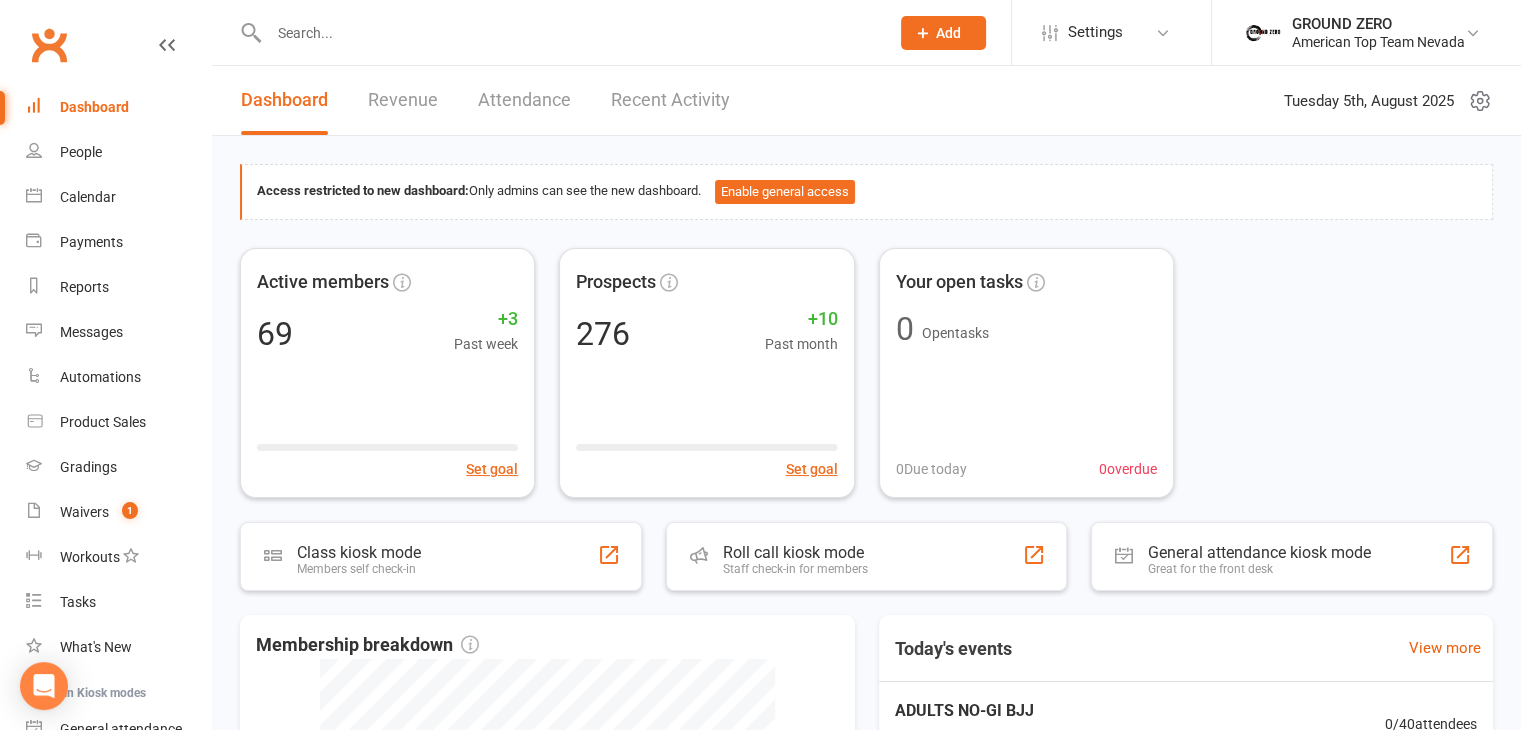 click at bounding box center (569, 33) 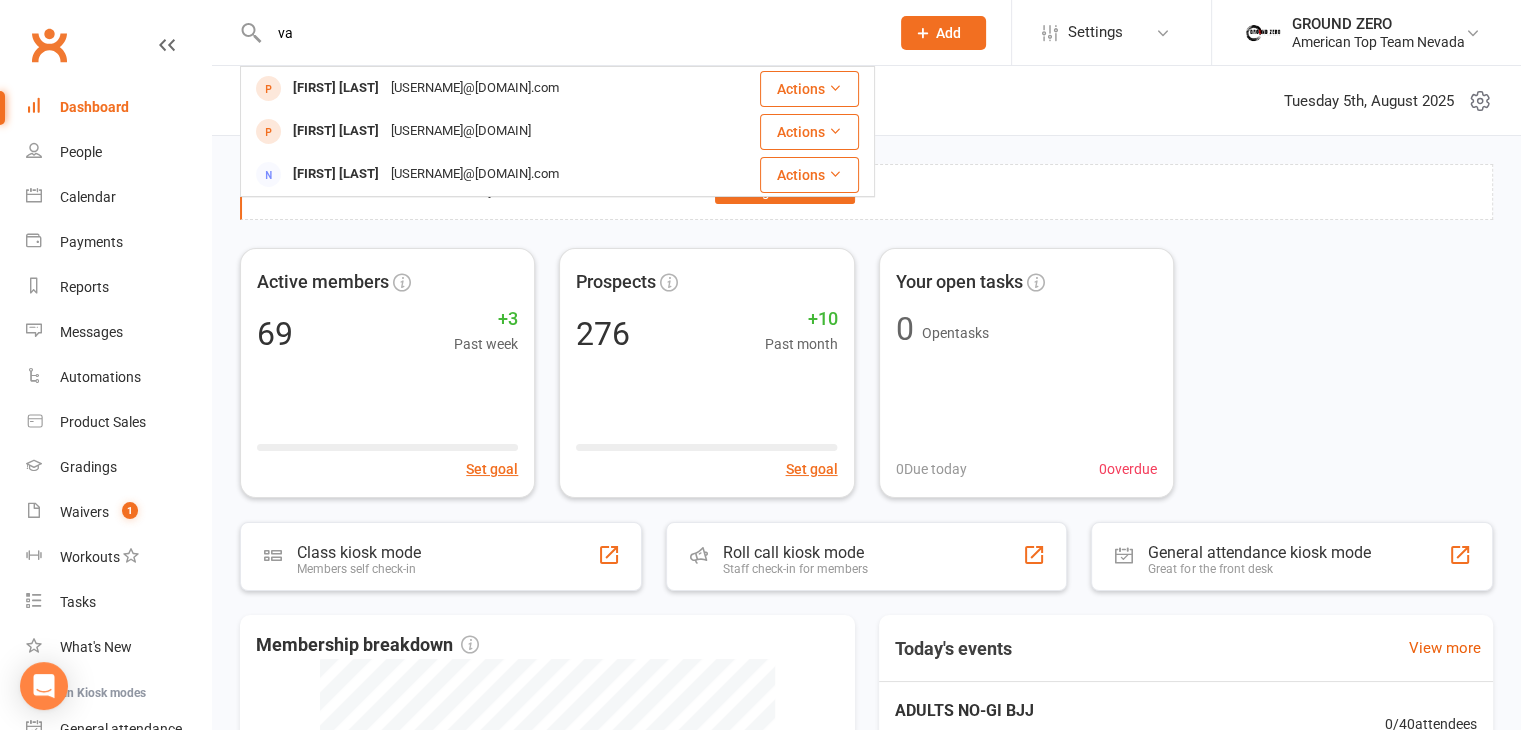 type on "v" 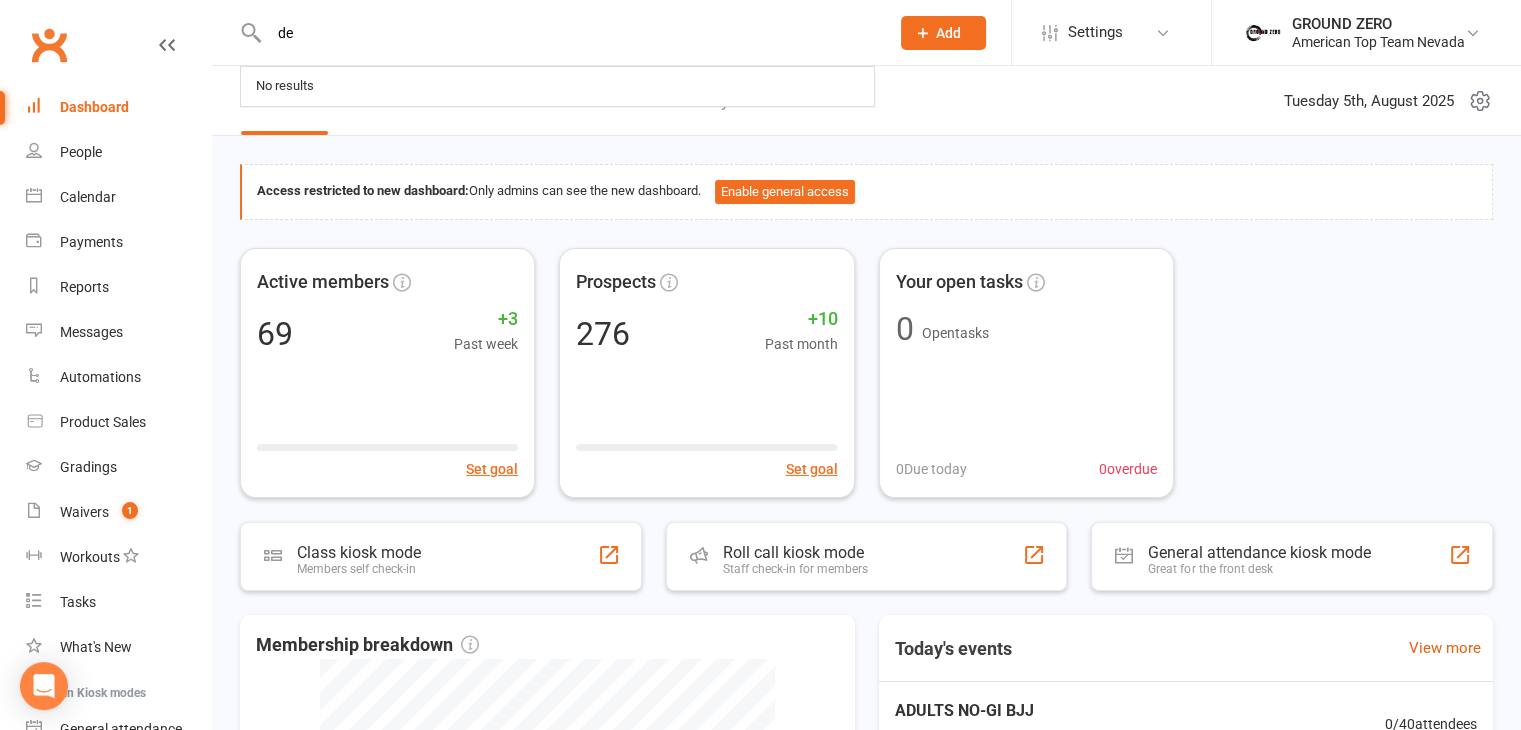 type on "d" 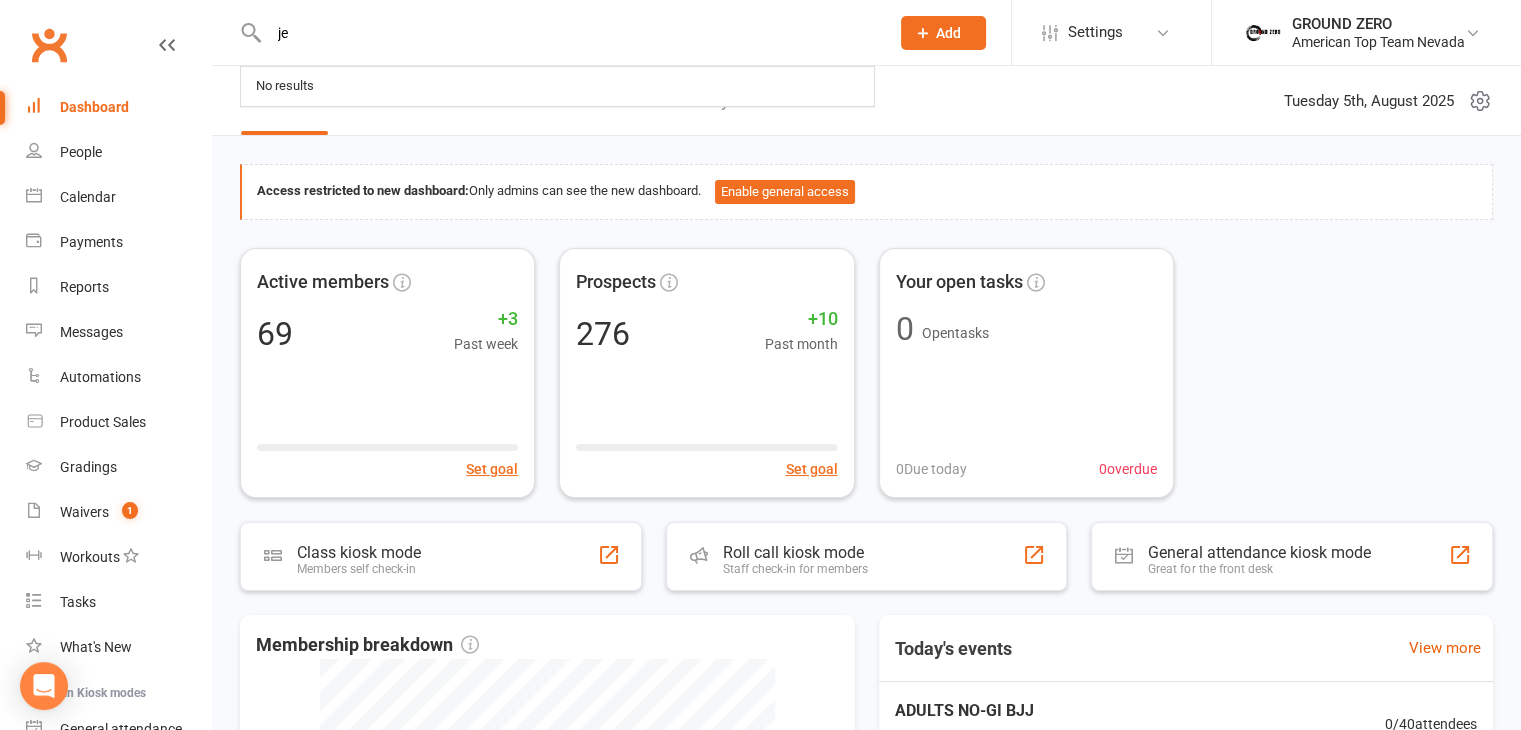 type on "j" 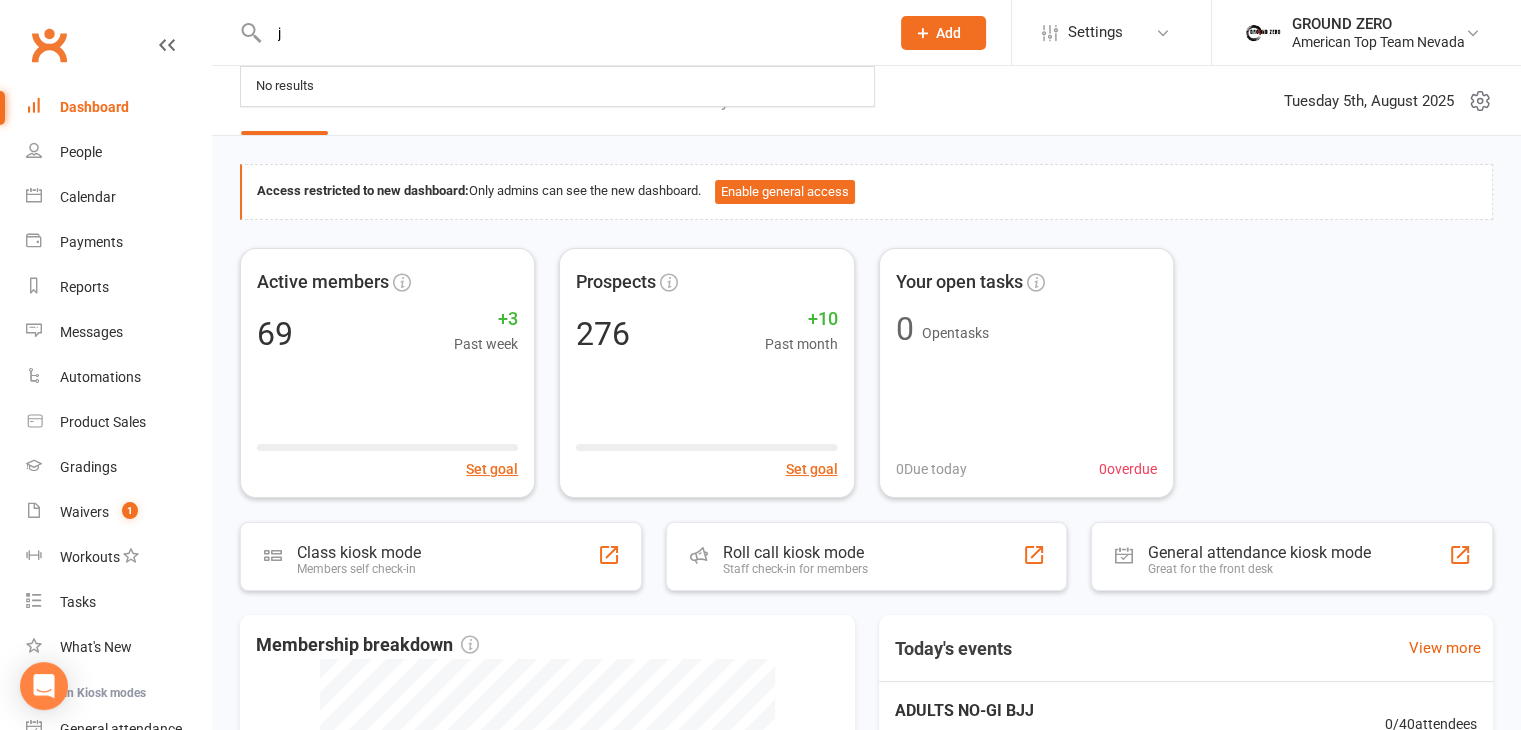 type 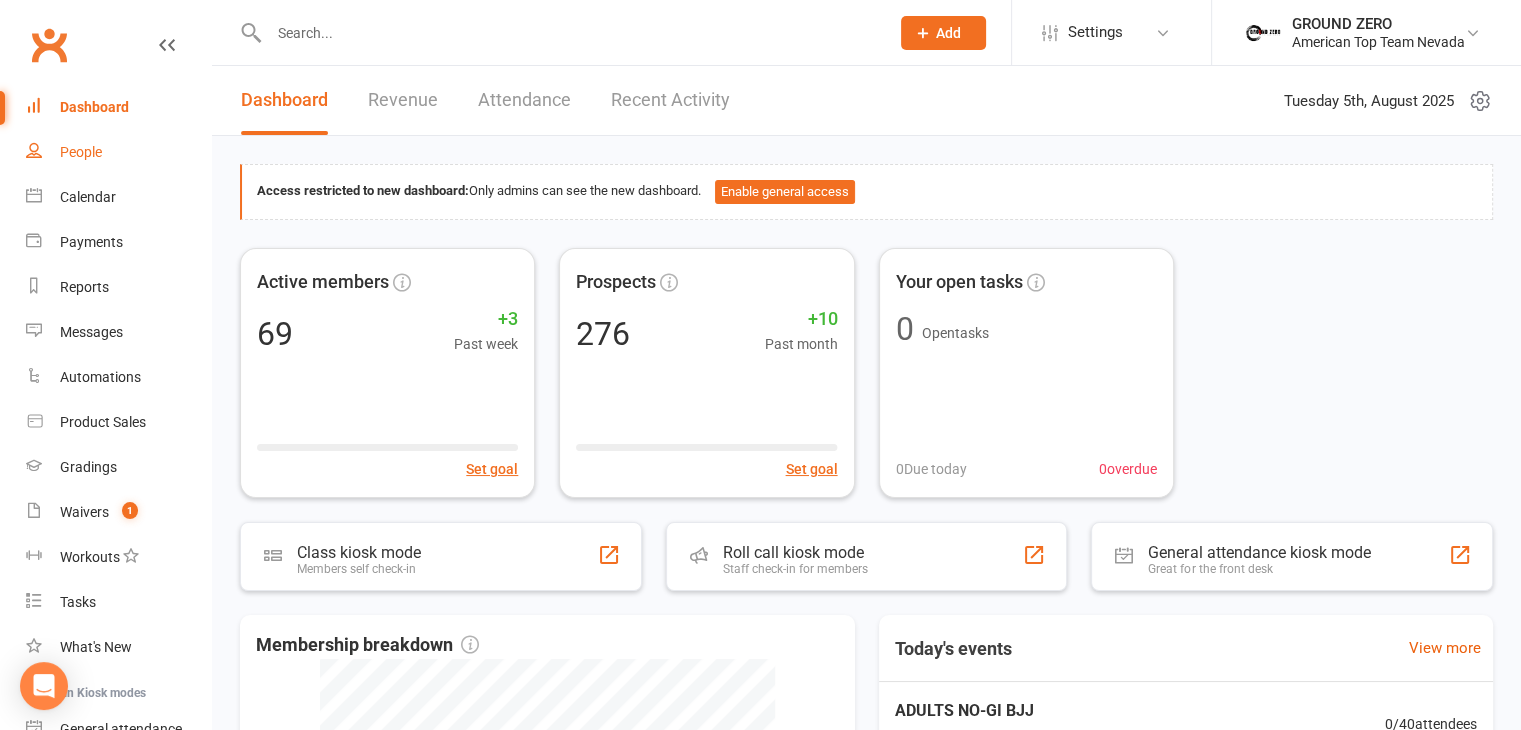 click on "People" at bounding box center [118, 152] 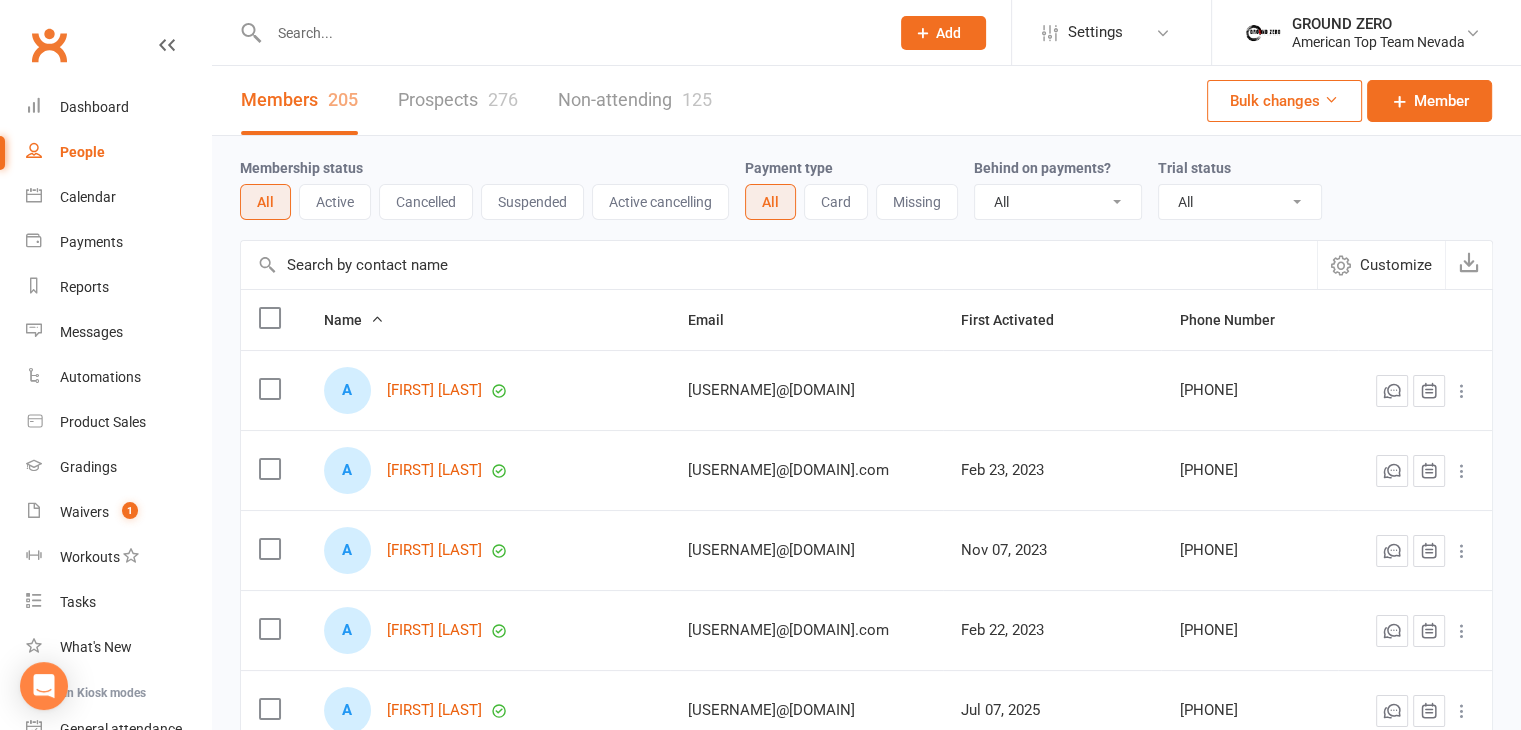 click on "Active" at bounding box center (335, 202) 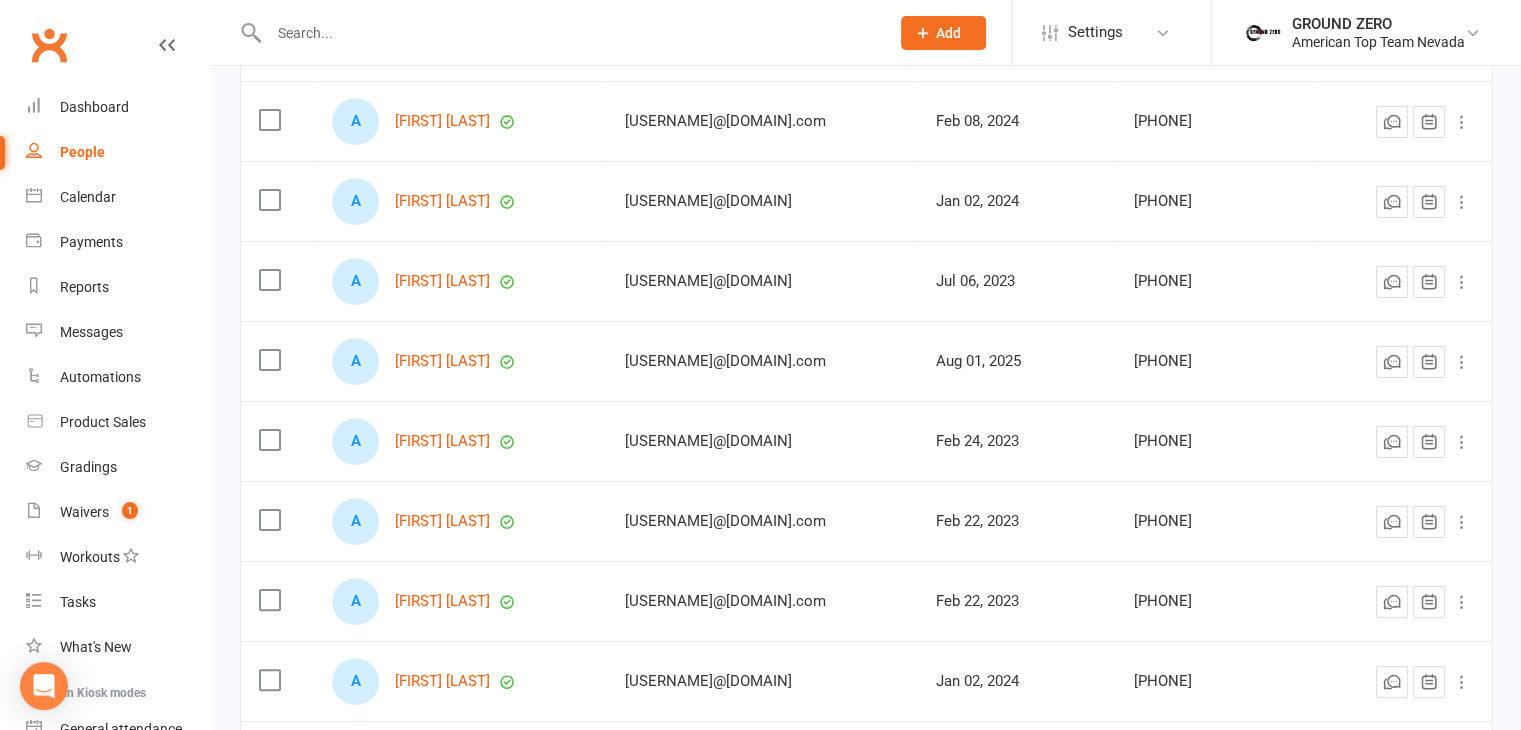 scroll, scrollTop: 0, scrollLeft: 0, axis: both 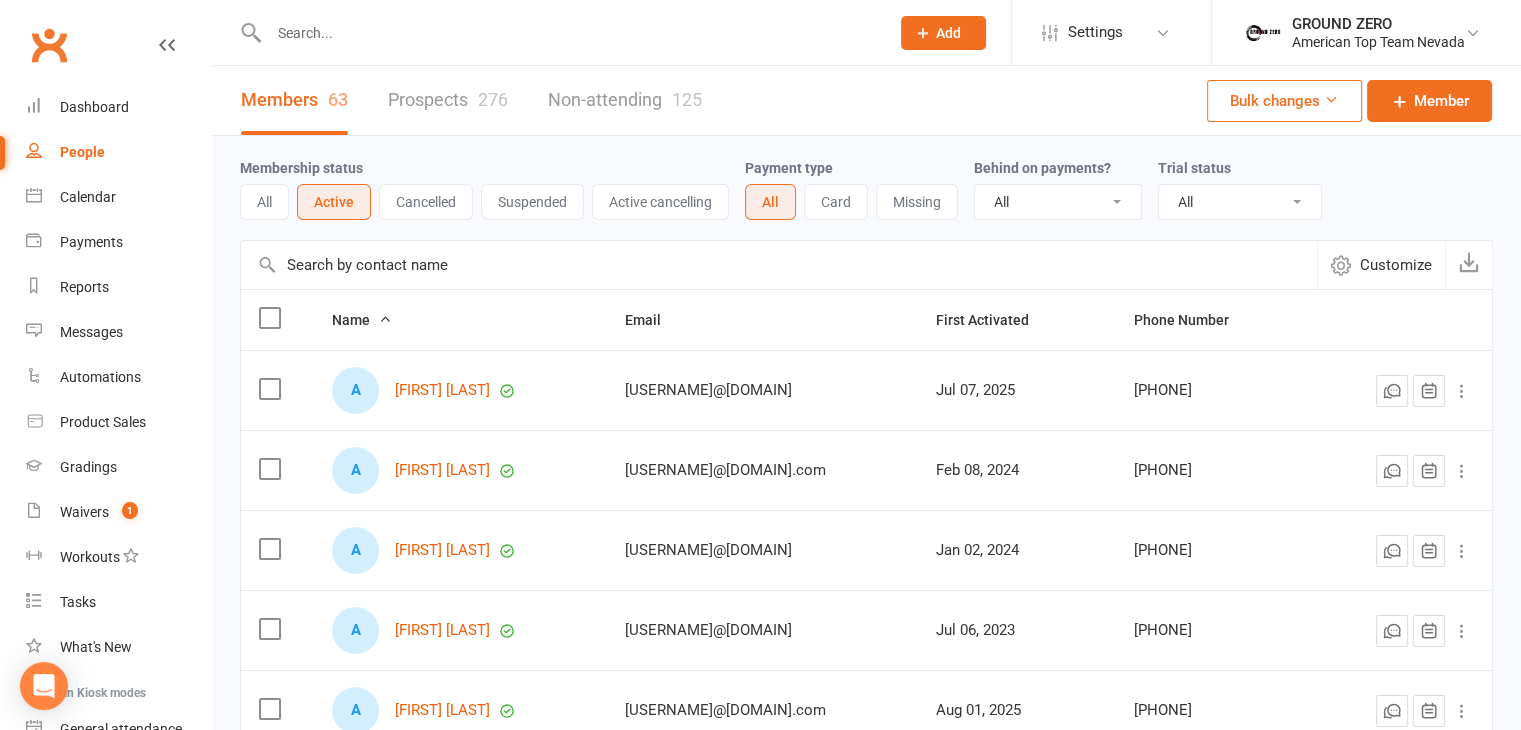 click at bounding box center (569, 33) 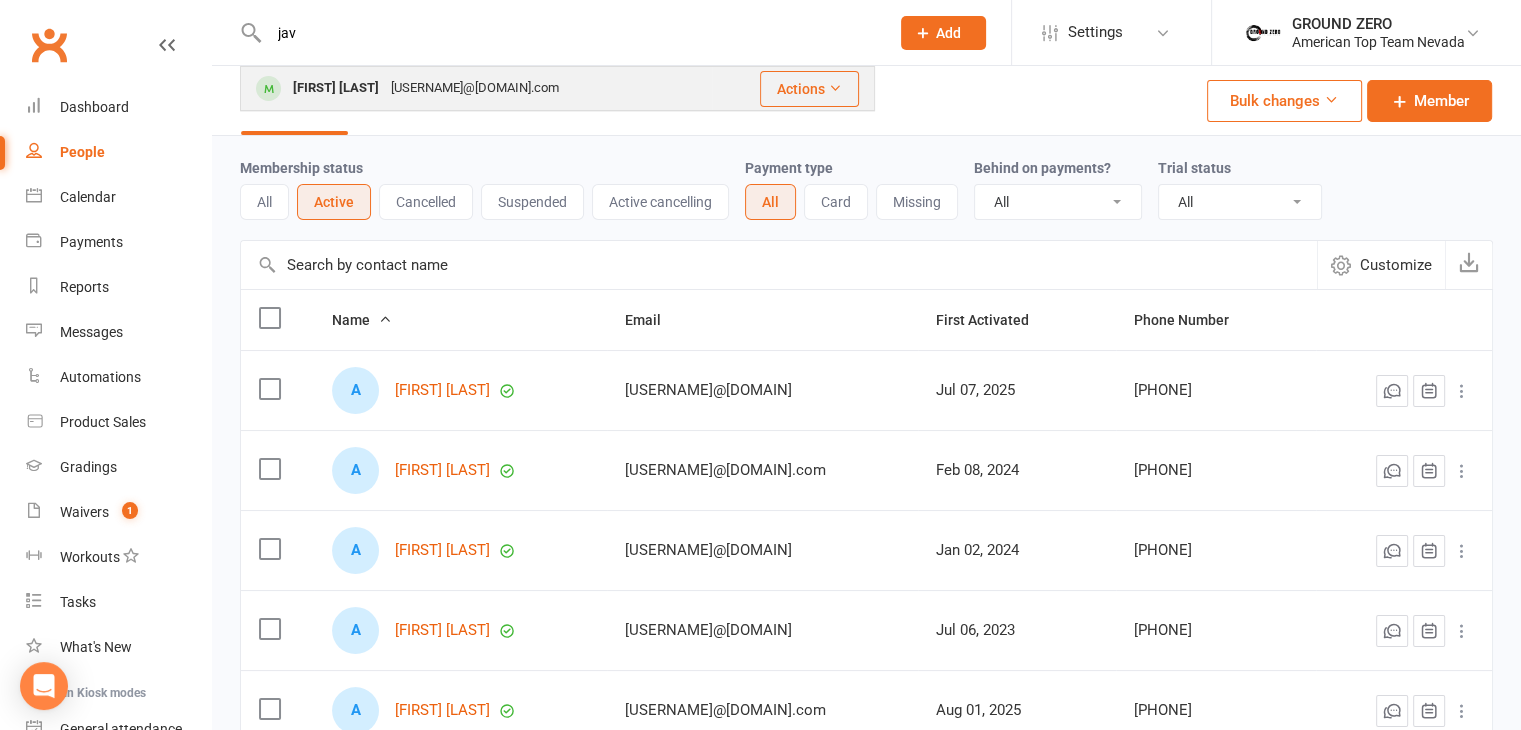 type on "jav" 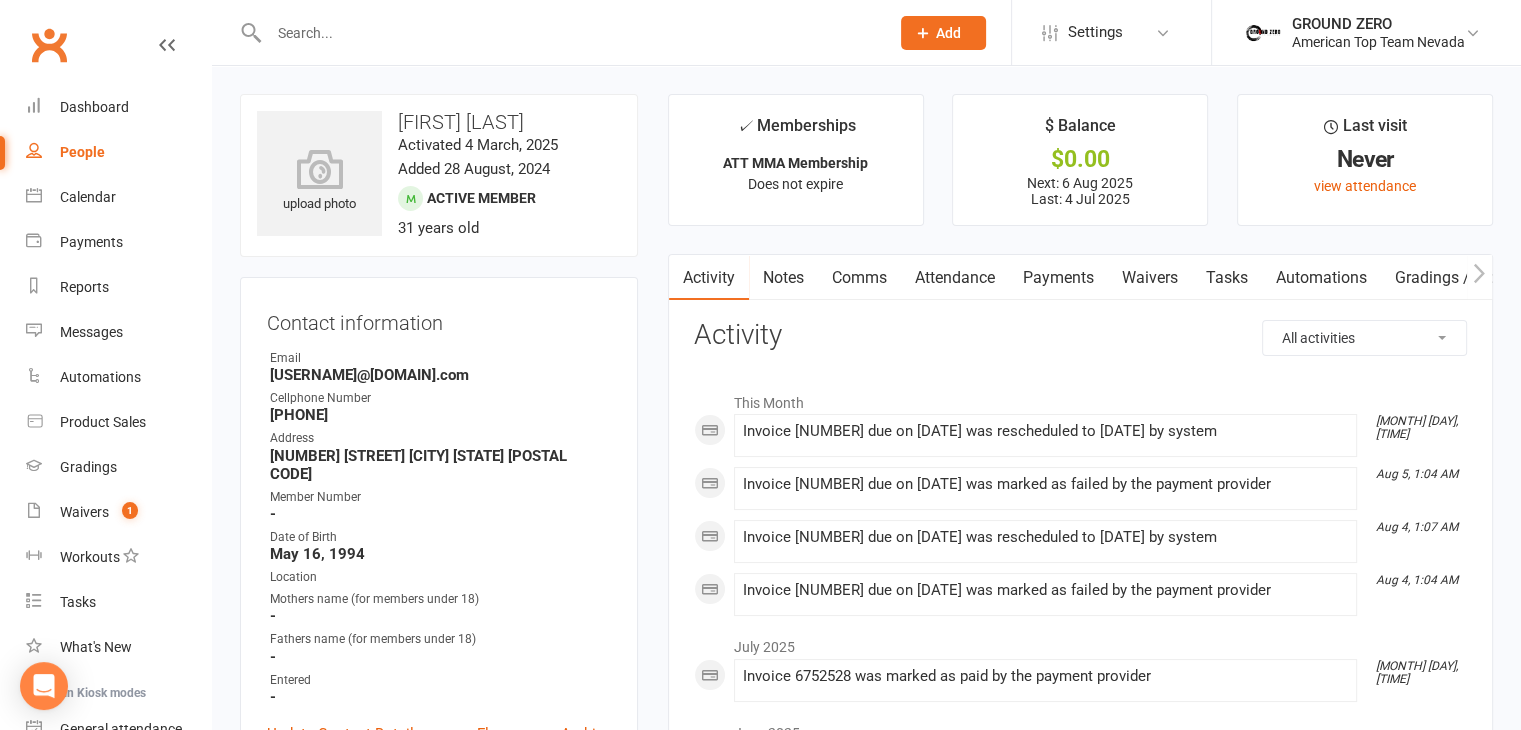 click on "Payments" at bounding box center [1058, 278] 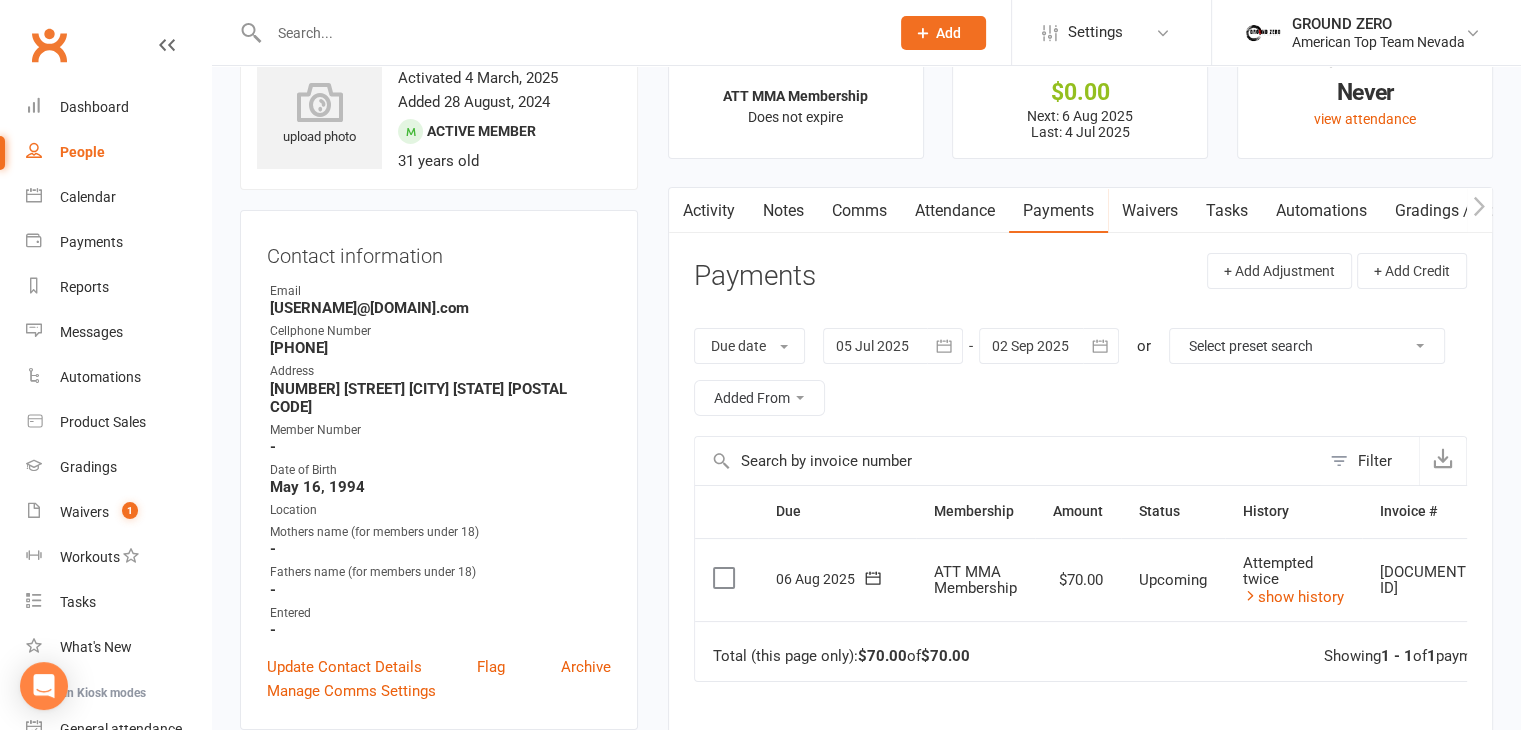 scroll, scrollTop: 200, scrollLeft: 0, axis: vertical 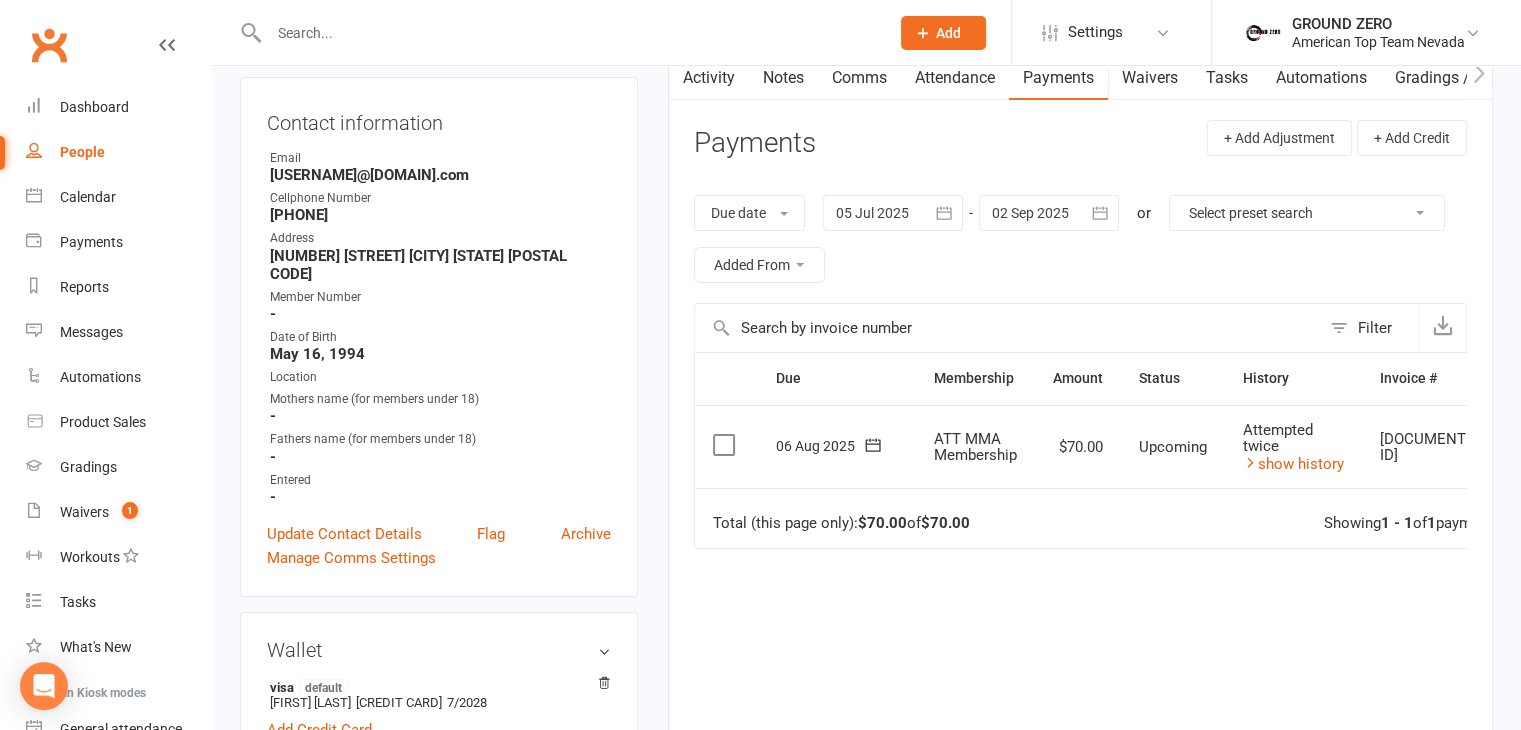click 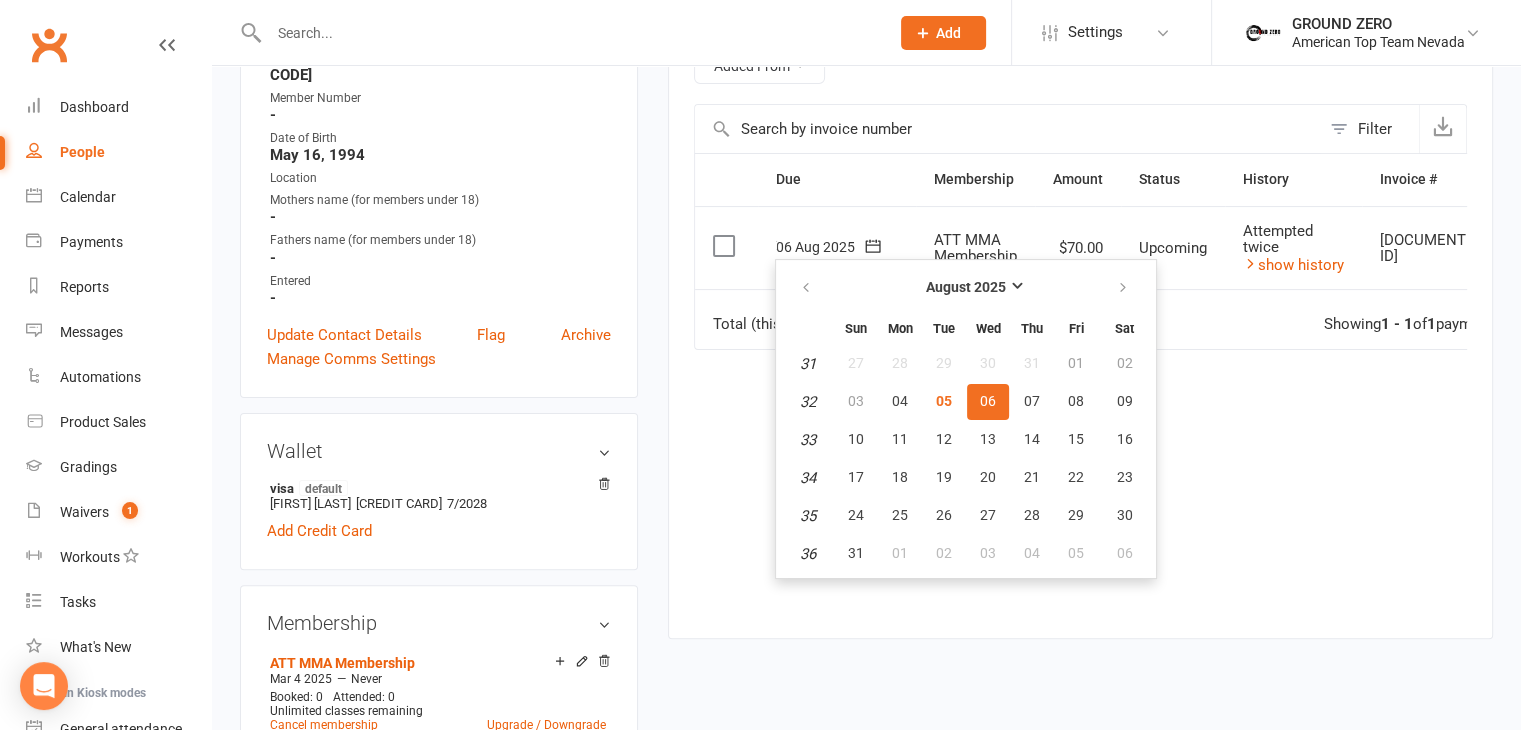 scroll, scrollTop: 400, scrollLeft: 0, axis: vertical 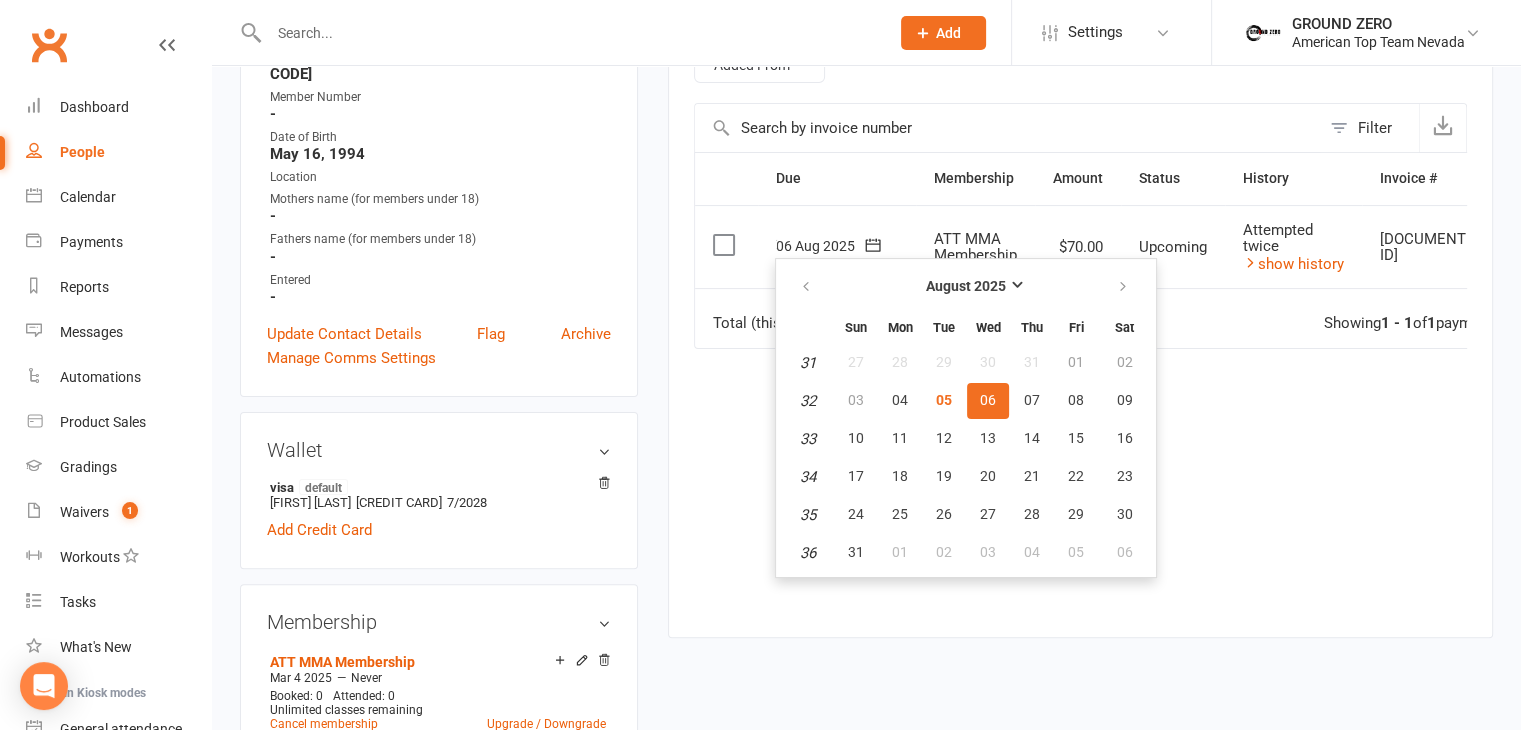click on "Wed" at bounding box center [988, 327] 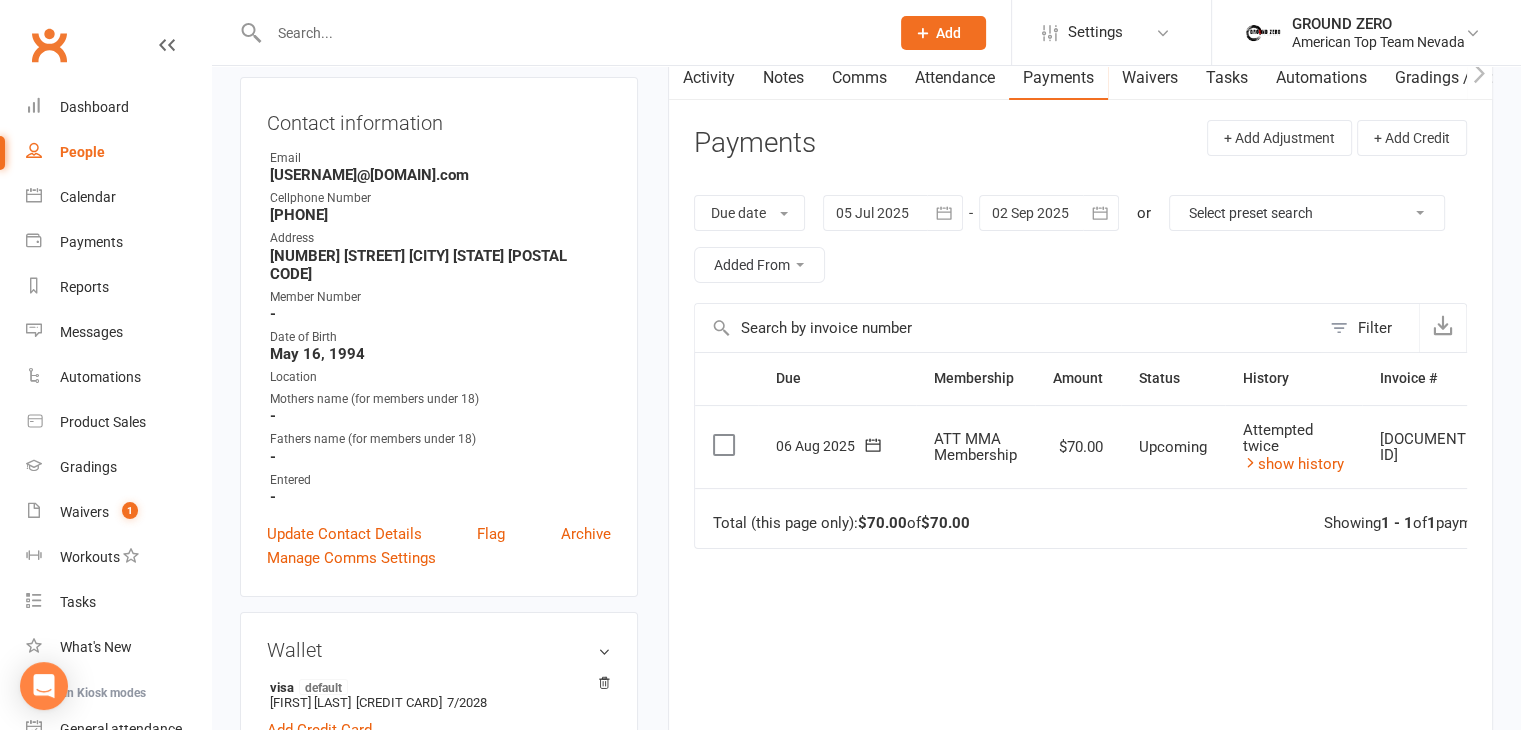 scroll, scrollTop: 100, scrollLeft: 0, axis: vertical 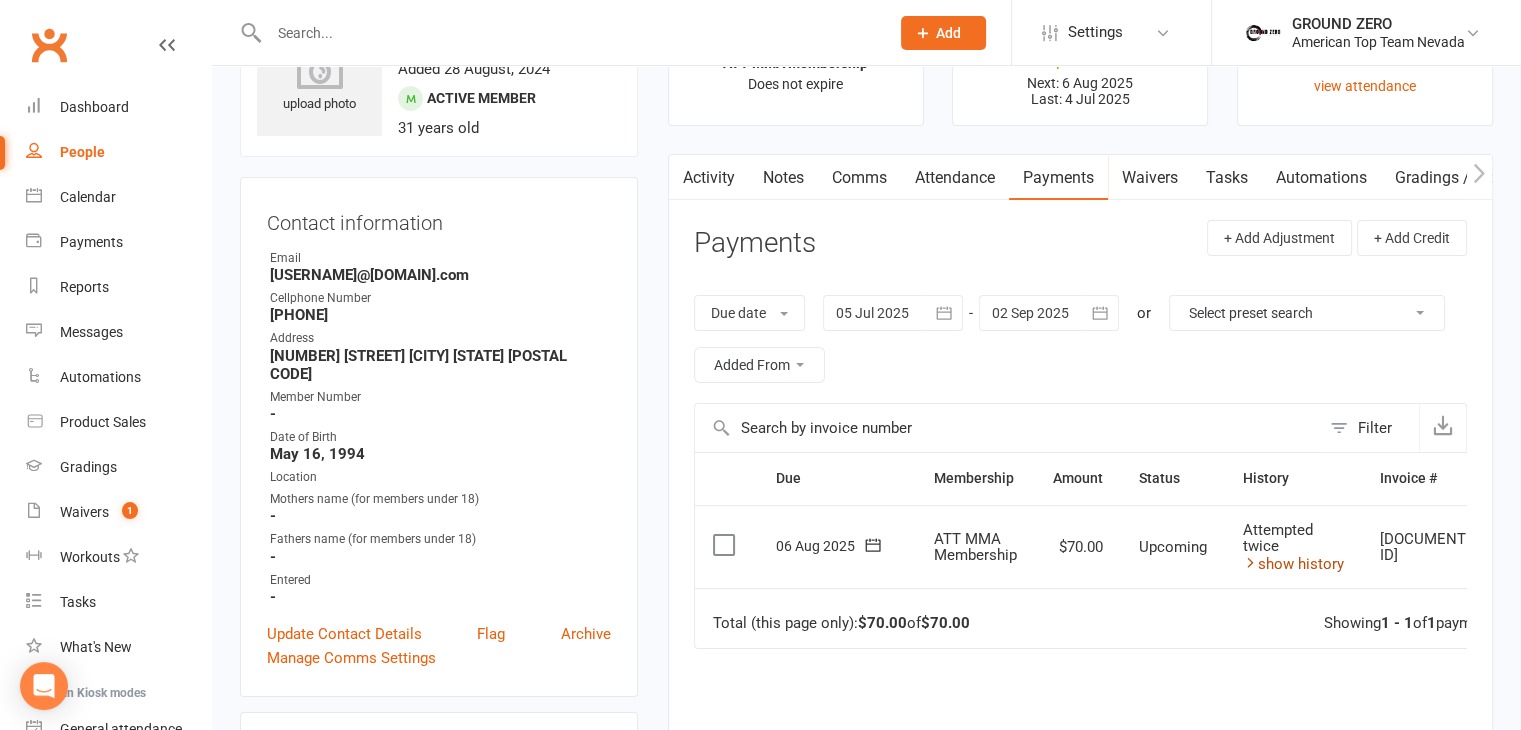 click on "show history" at bounding box center [1293, 564] 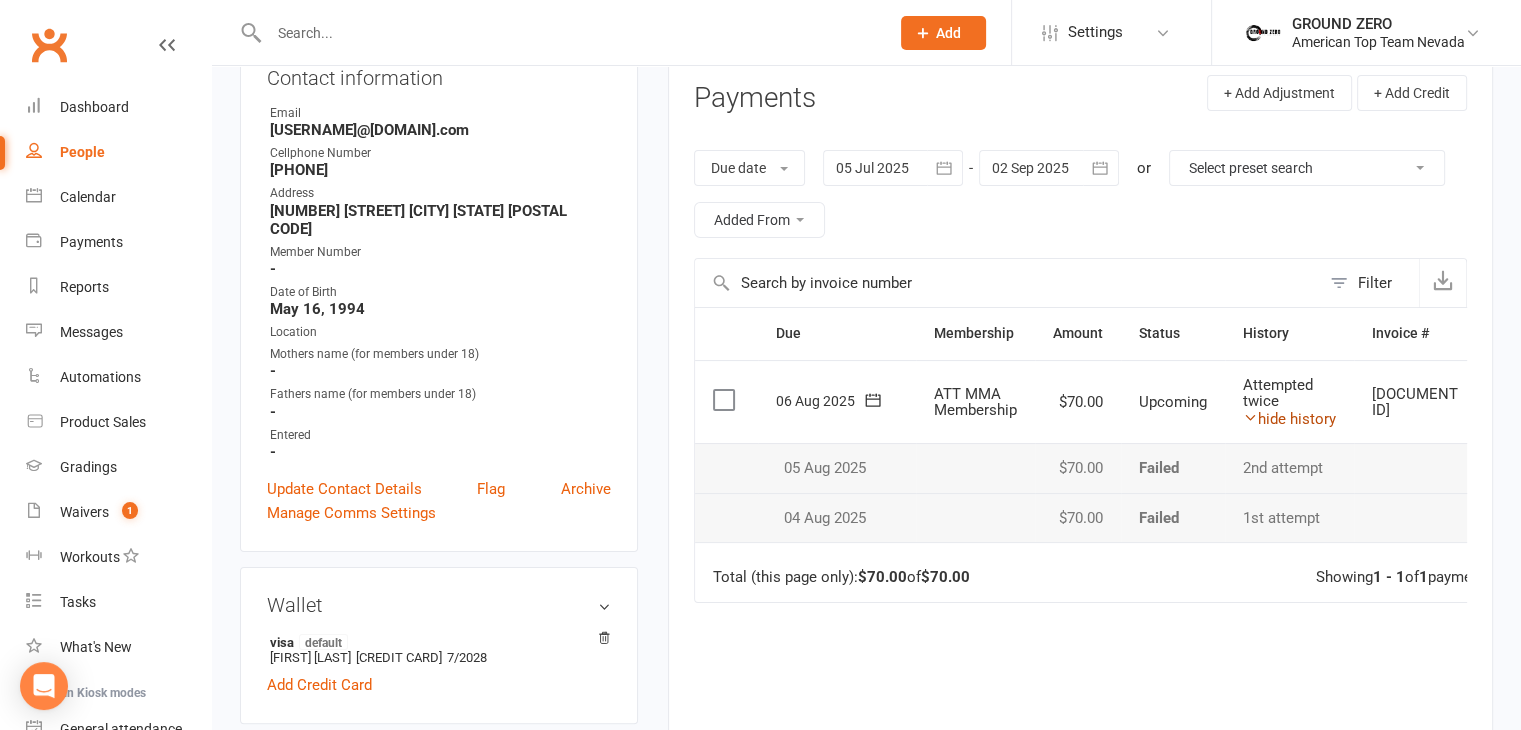 scroll, scrollTop: 200, scrollLeft: 0, axis: vertical 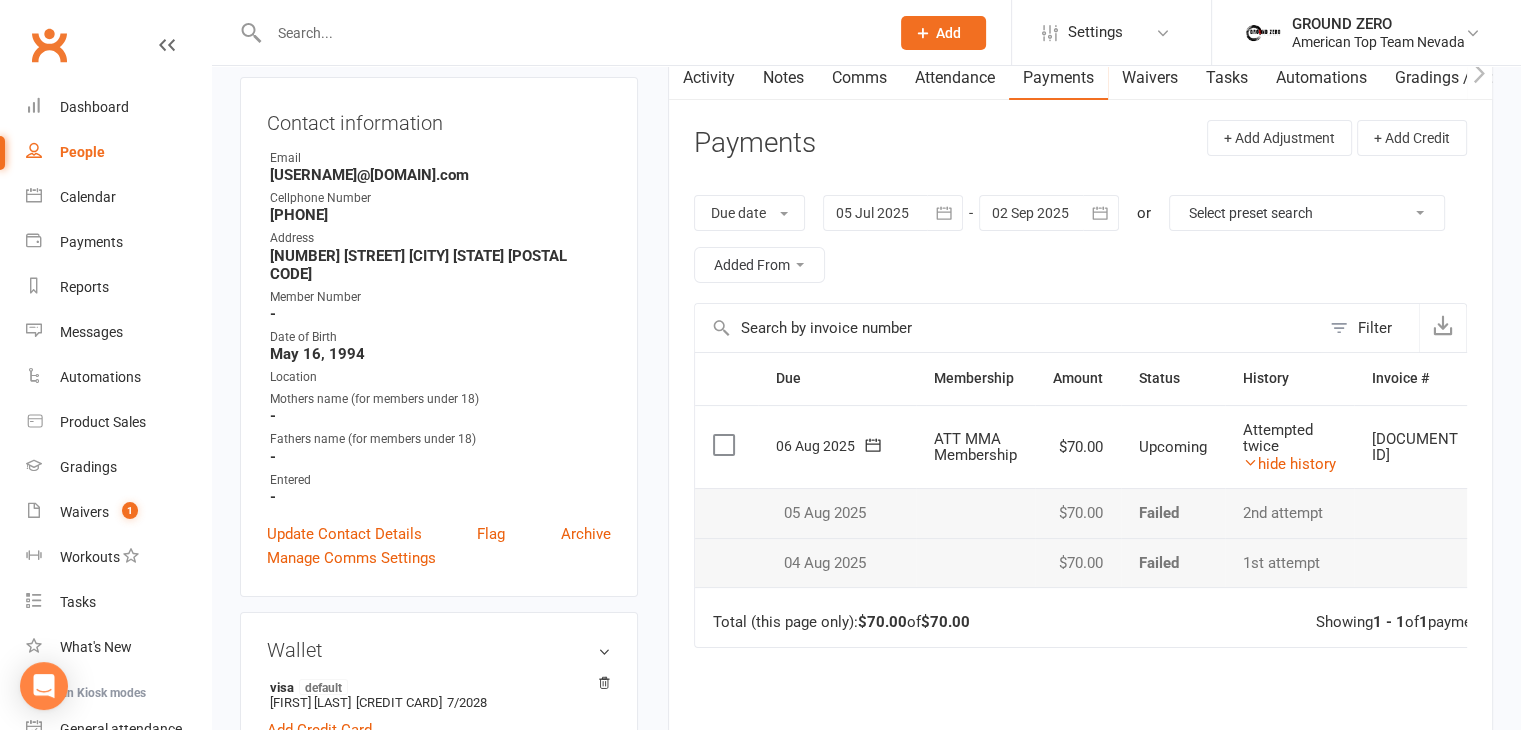 click at bounding box center (726, 445) 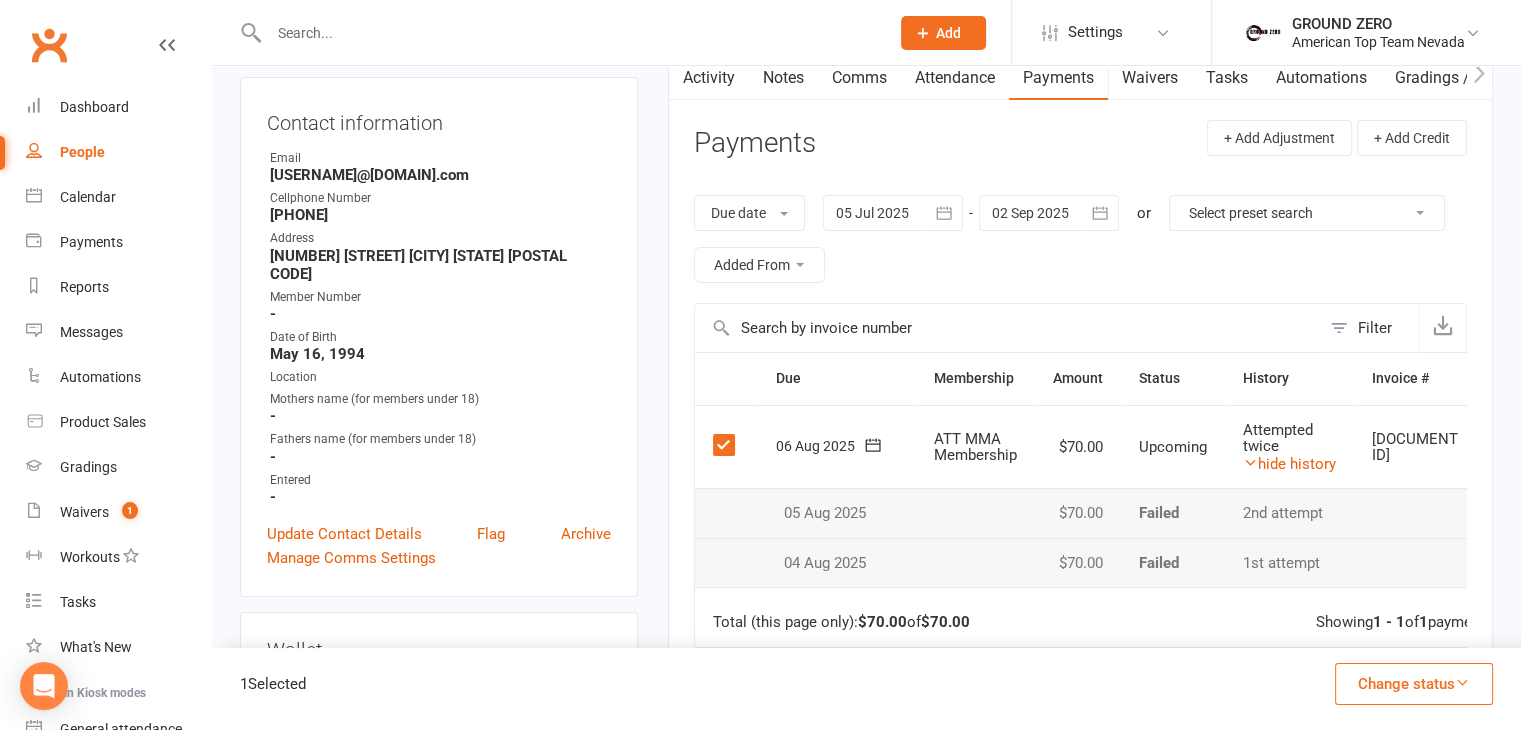 click at bounding box center (1462, 682) 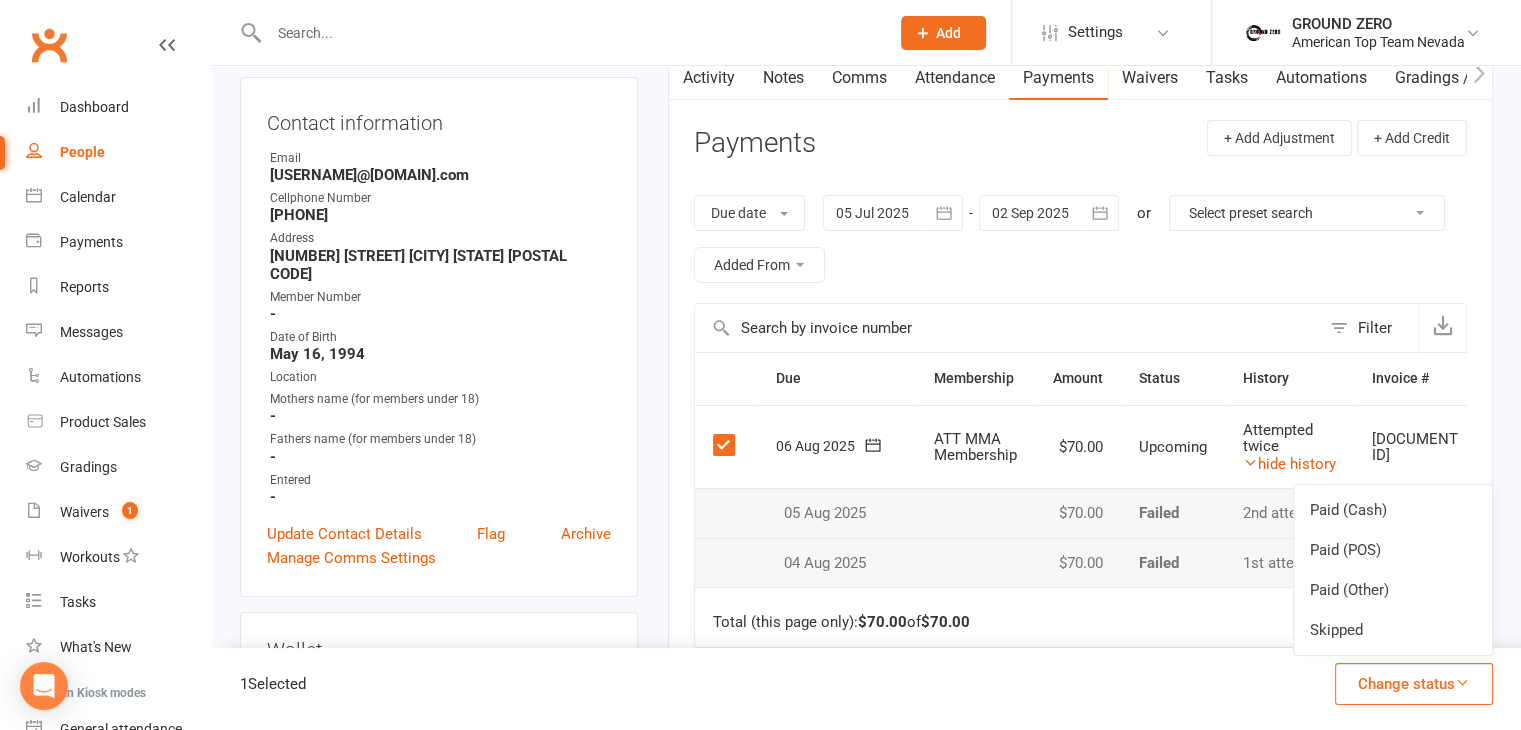 click at bounding box center [726, 445] 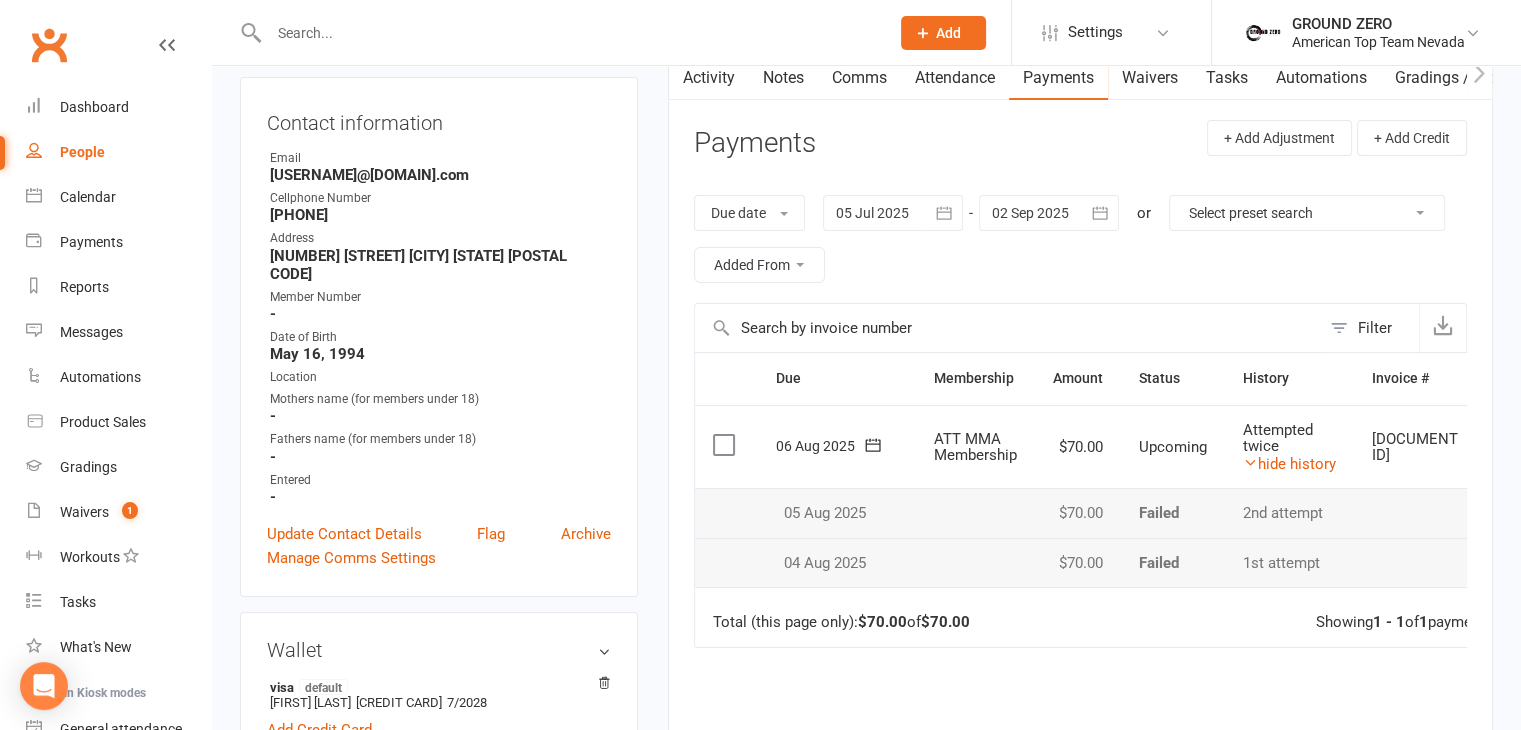 click at bounding box center (569, 33) 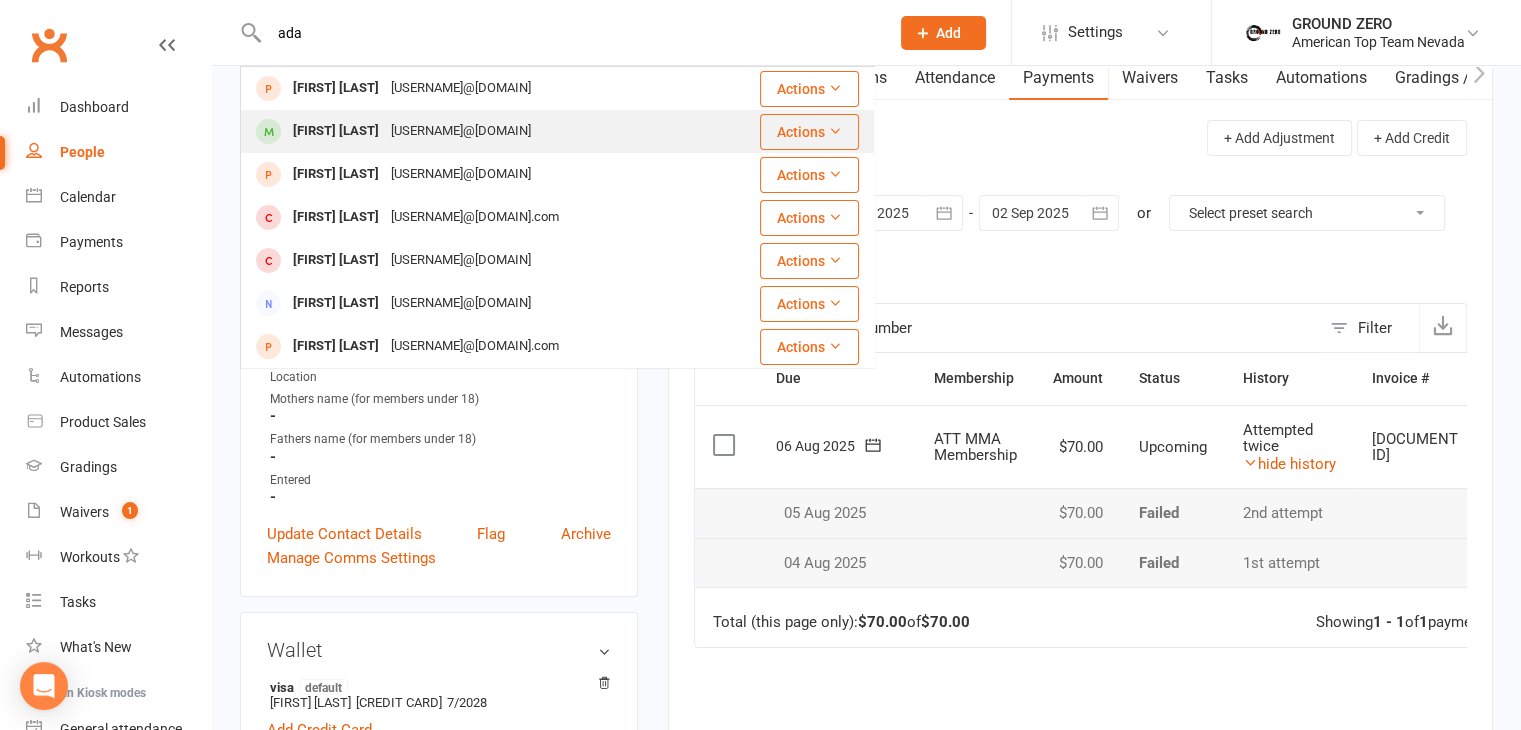 type on "ada" 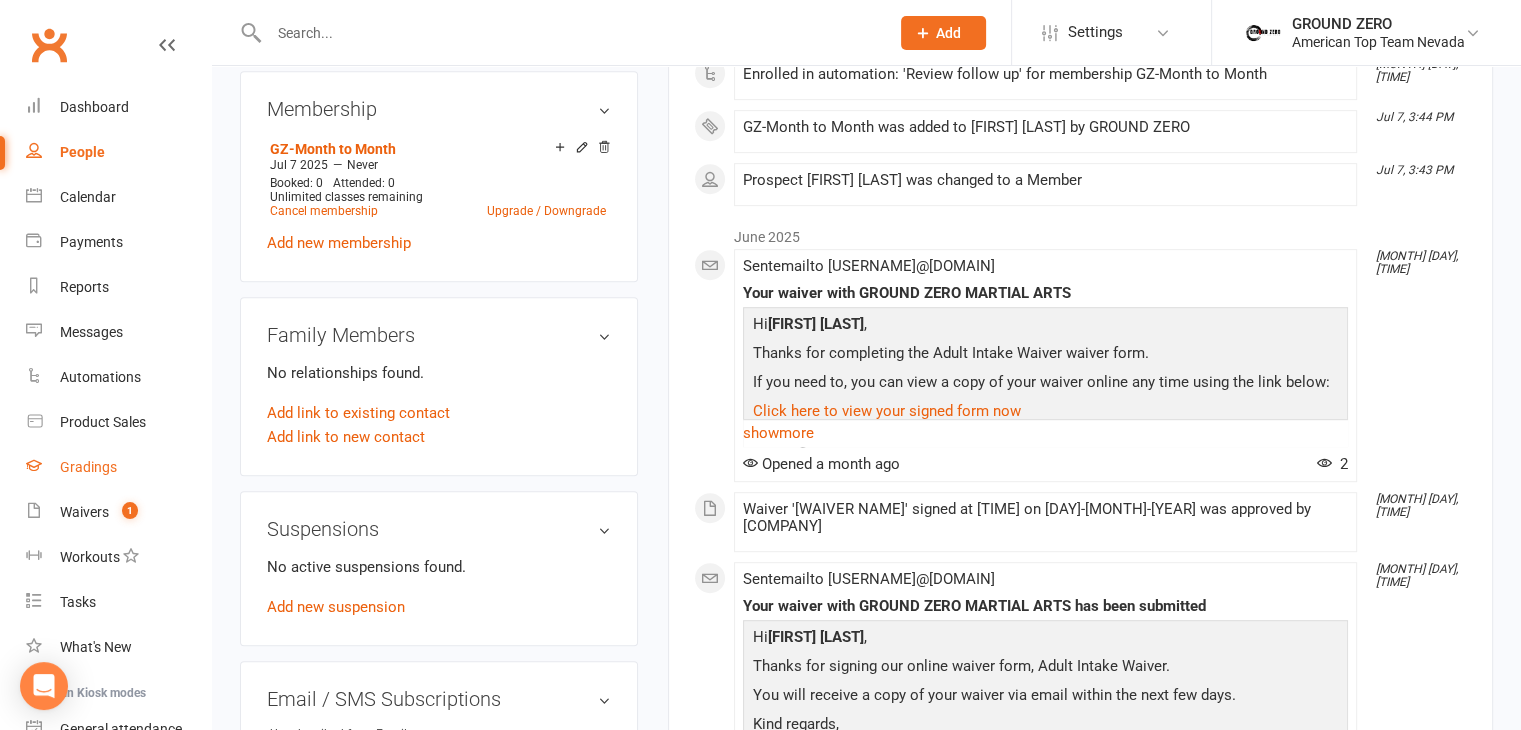 scroll, scrollTop: 900, scrollLeft: 0, axis: vertical 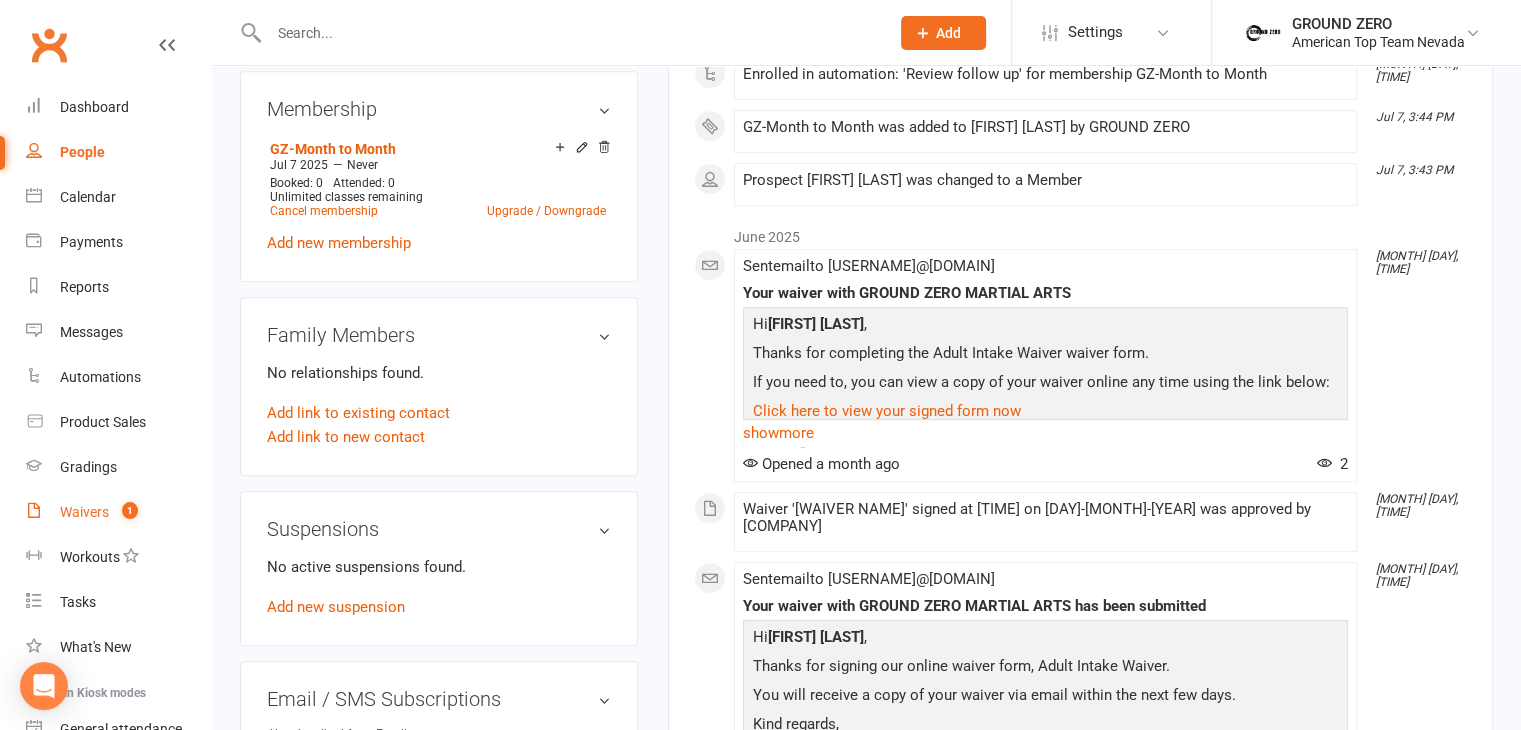click on "Waivers" at bounding box center (84, 512) 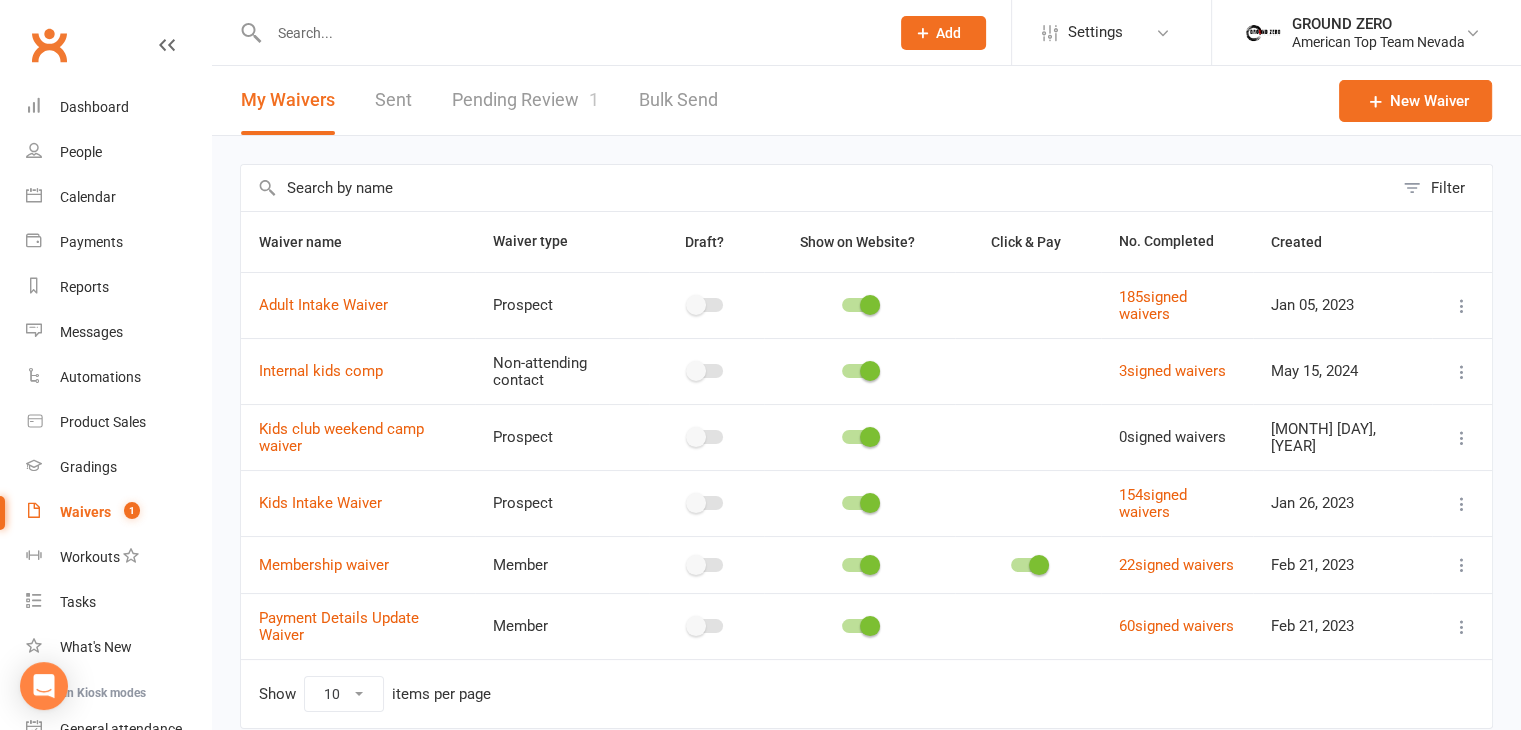 click on "Pending Review 1" at bounding box center [525, 100] 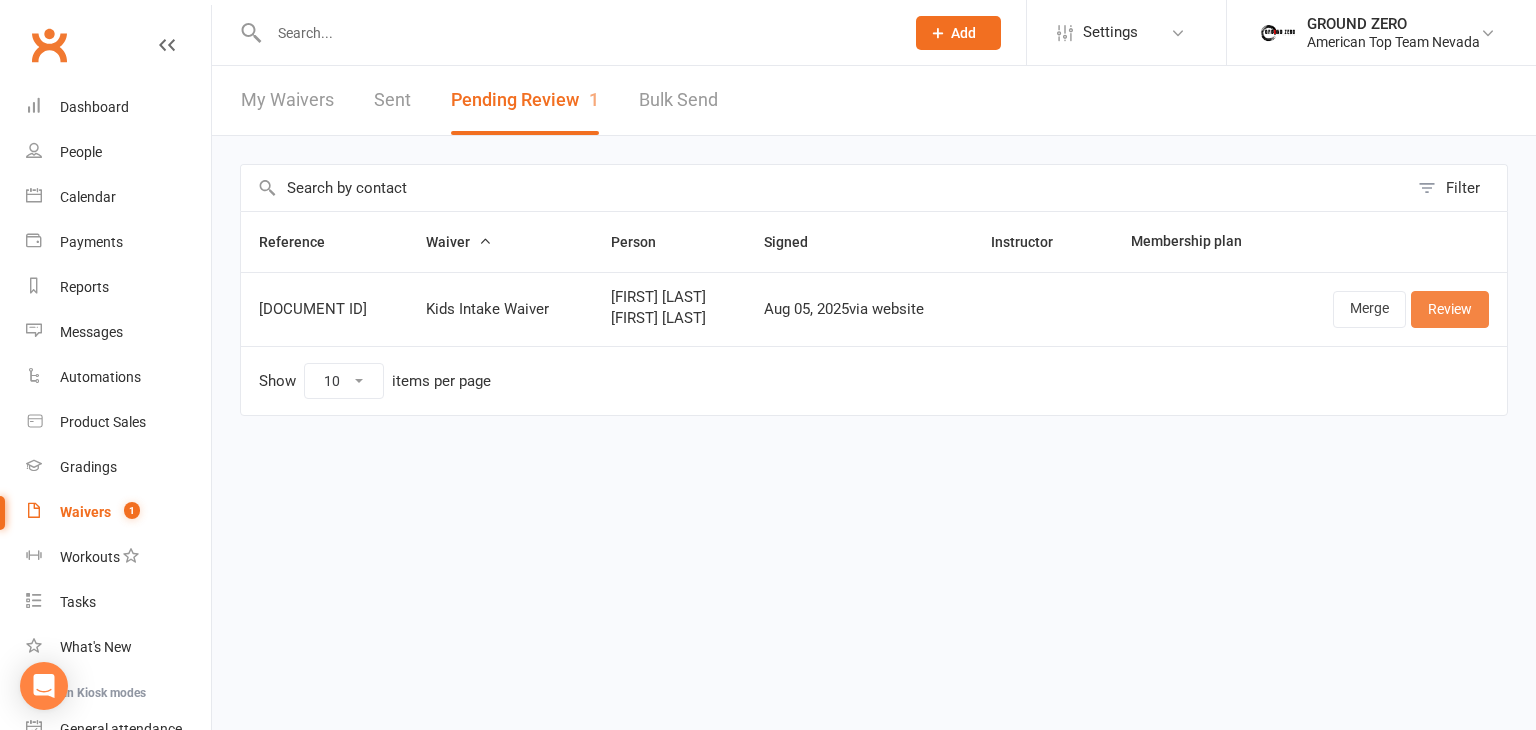 click on "Review" at bounding box center [1450, 309] 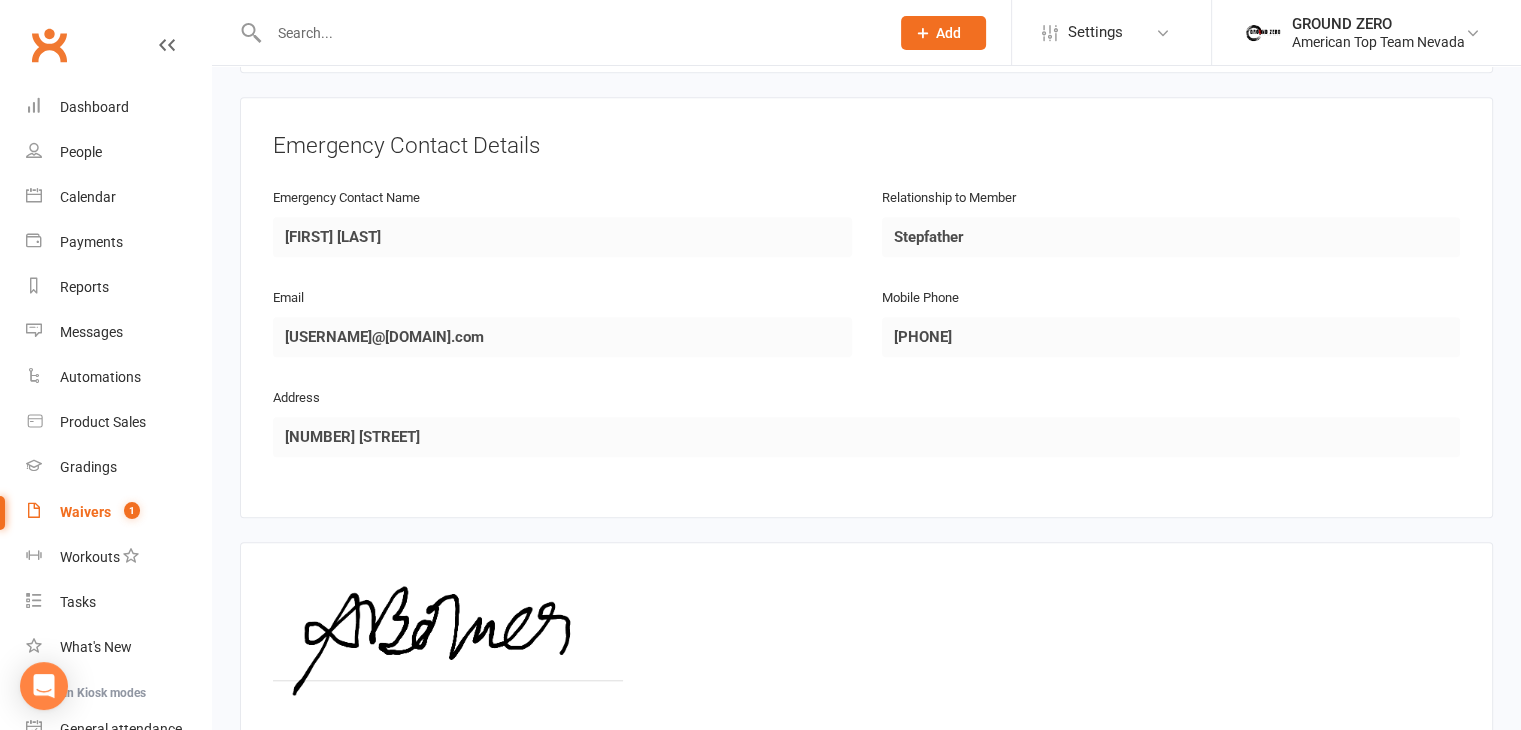 scroll, scrollTop: 1828, scrollLeft: 0, axis: vertical 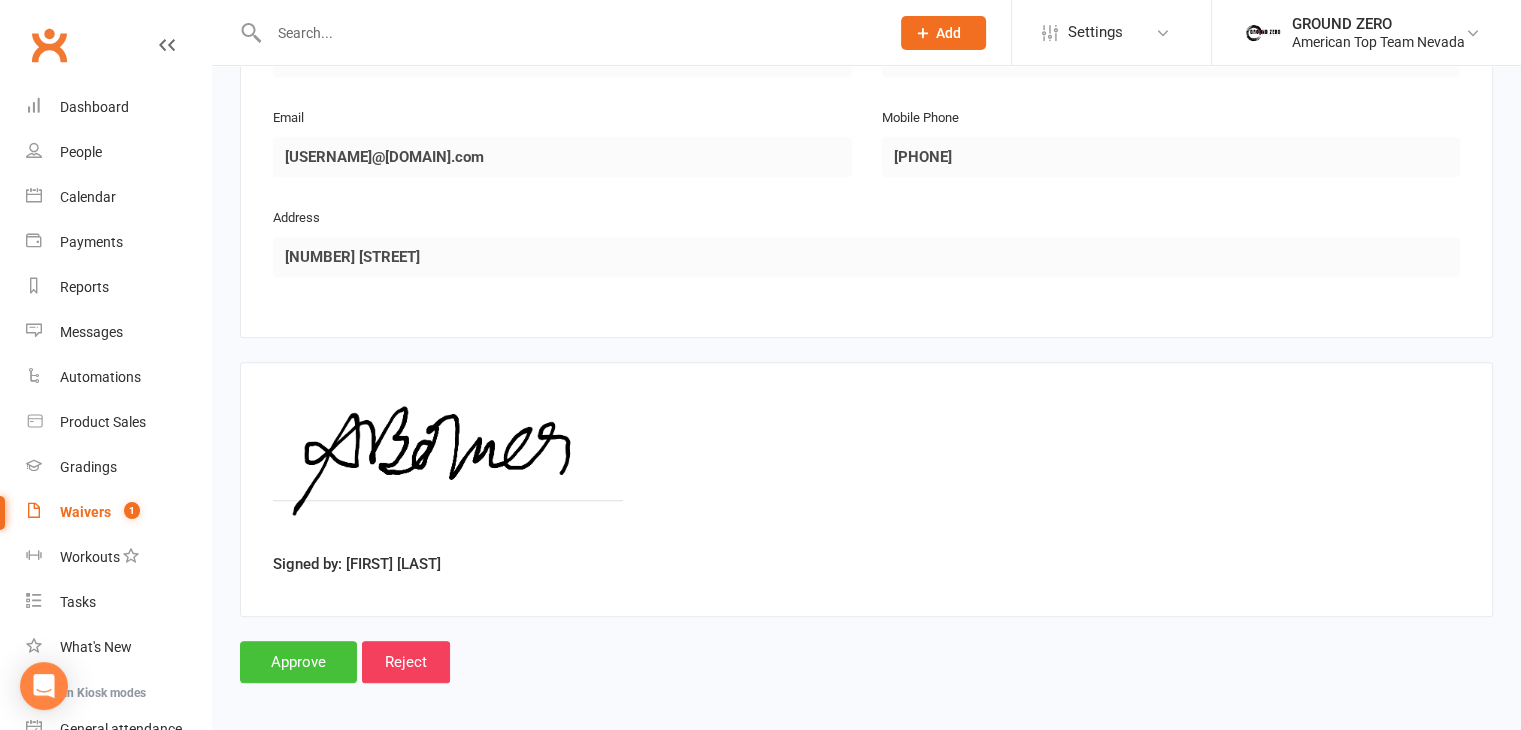click on "Approve" at bounding box center (298, 662) 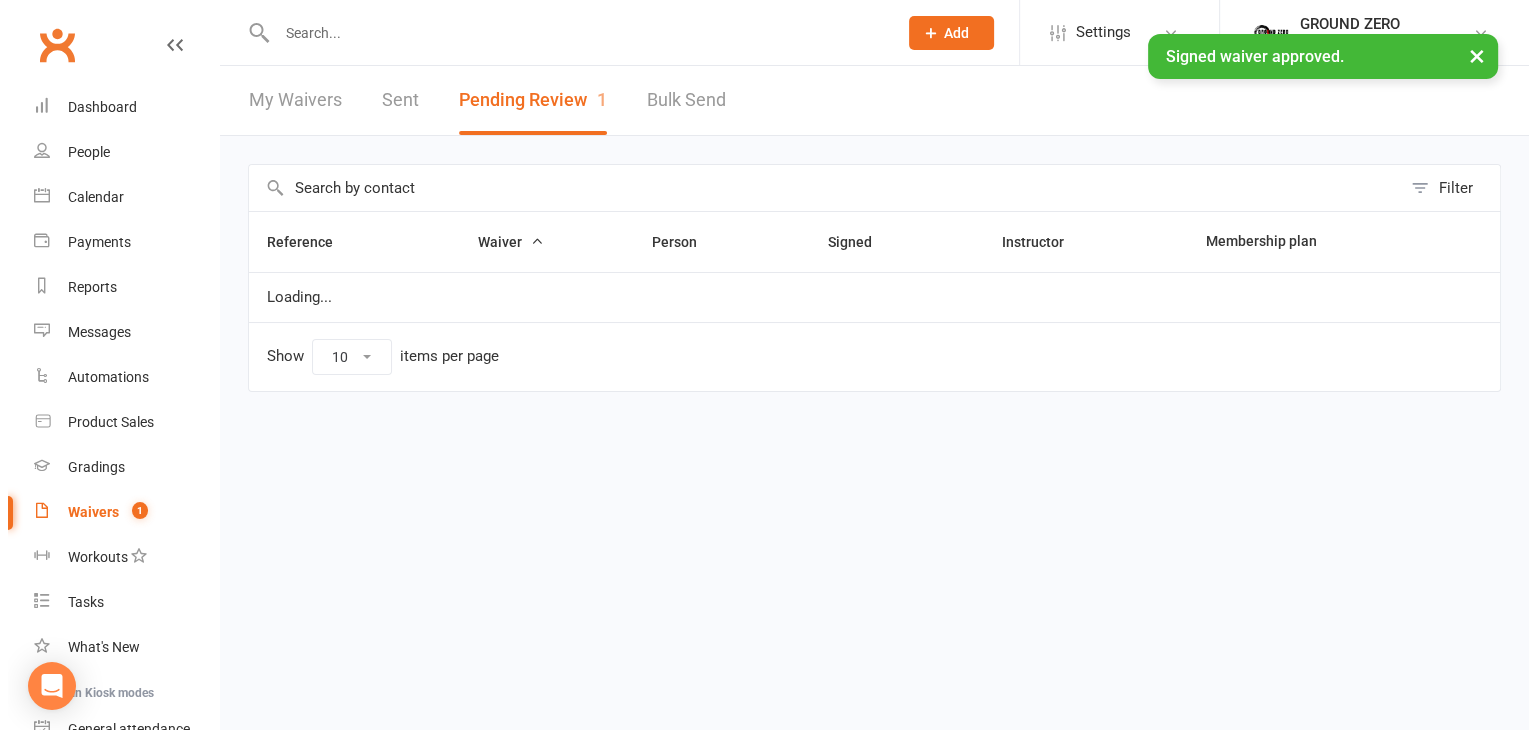 scroll, scrollTop: 0, scrollLeft: 0, axis: both 